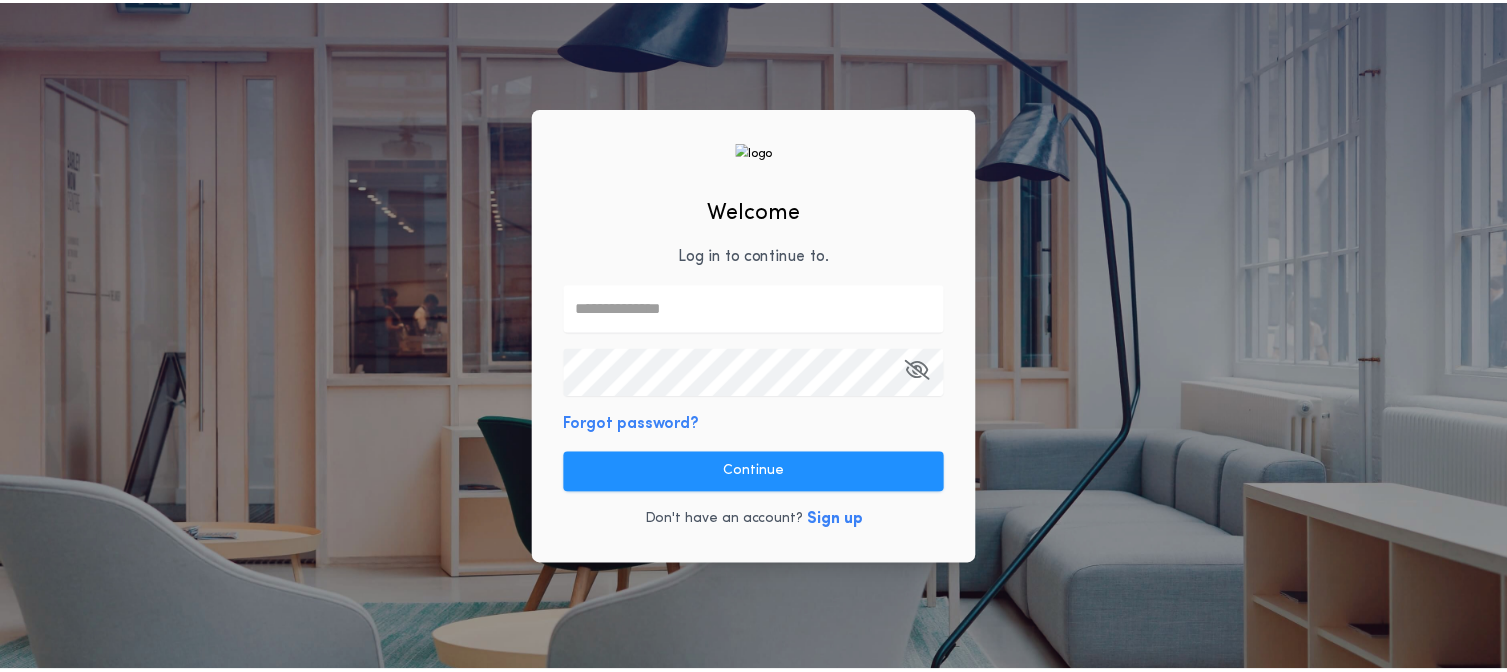 scroll, scrollTop: 0, scrollLeft: 0, axis: both 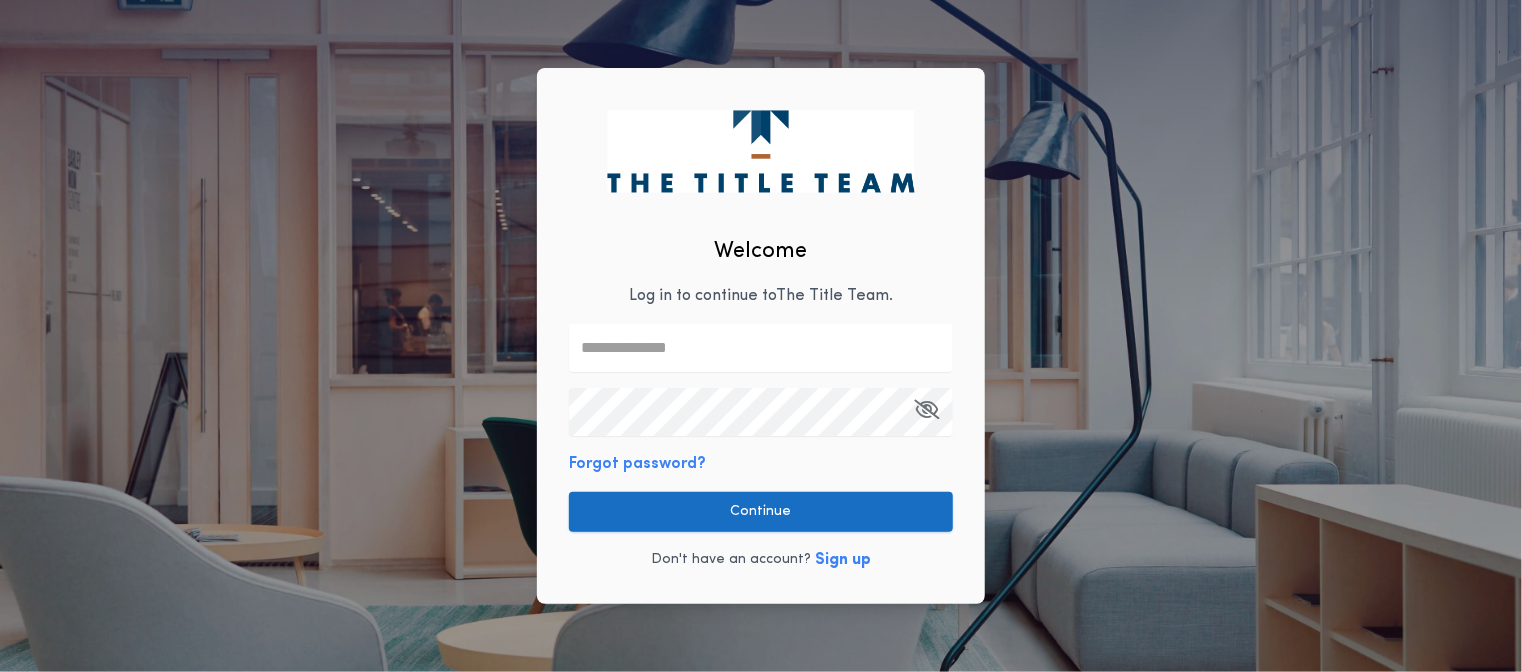 type on "**********" 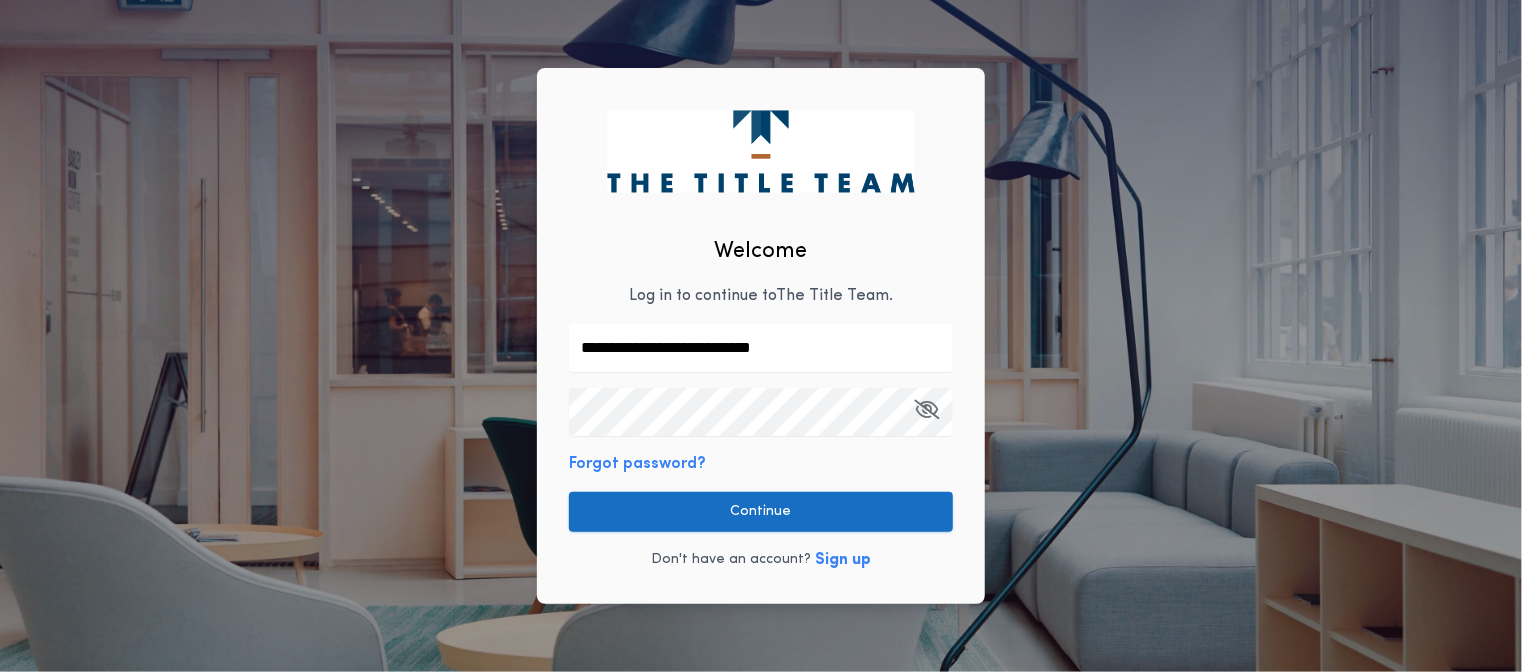 click on "Continue" at bounding box center (761, 512) 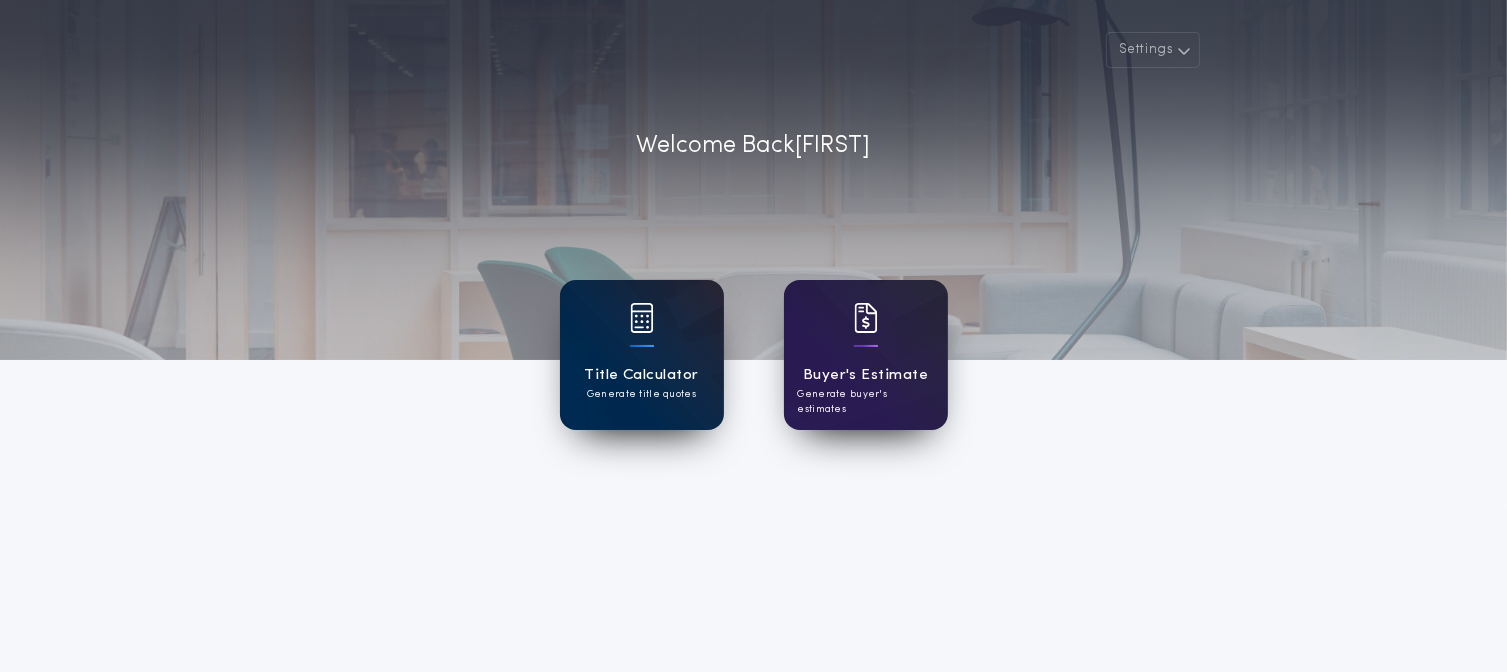 click on "Title Calculator" at bounding box center (641, 375) 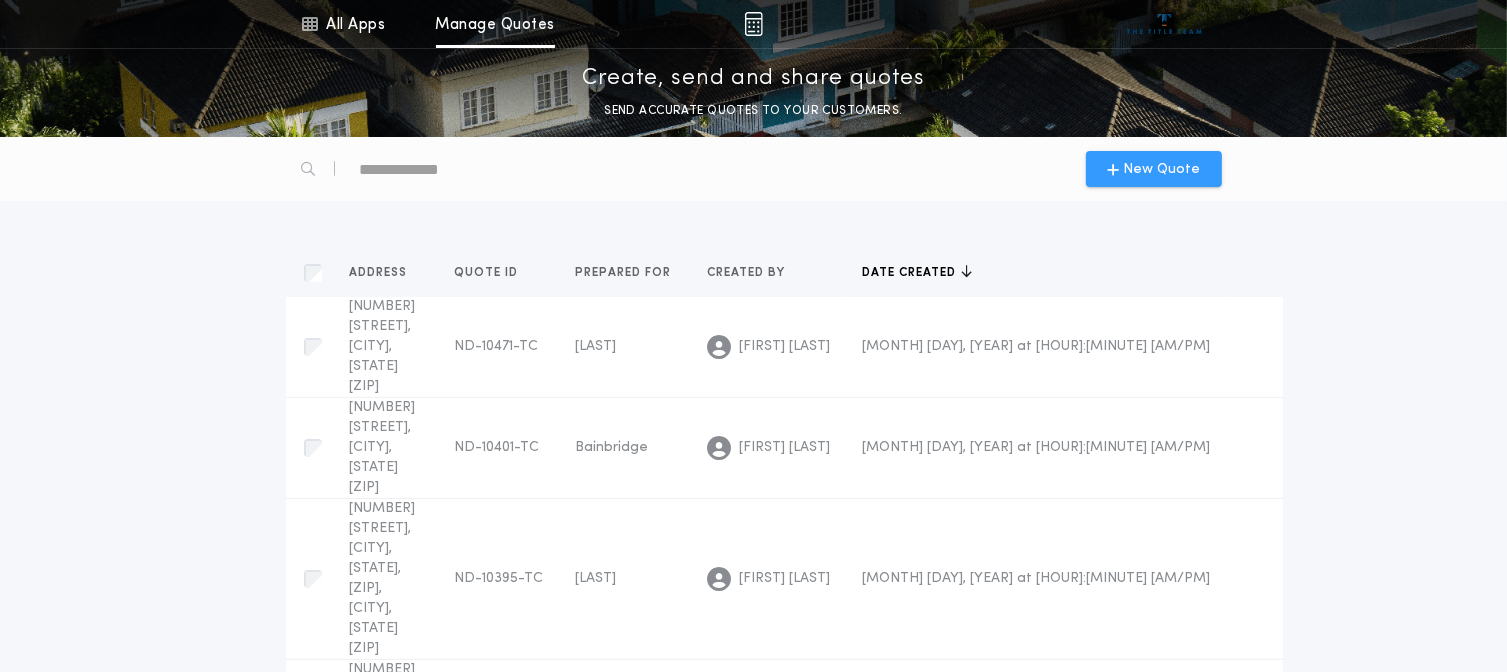click on "New Quote" at bounding box center (1161, 169) 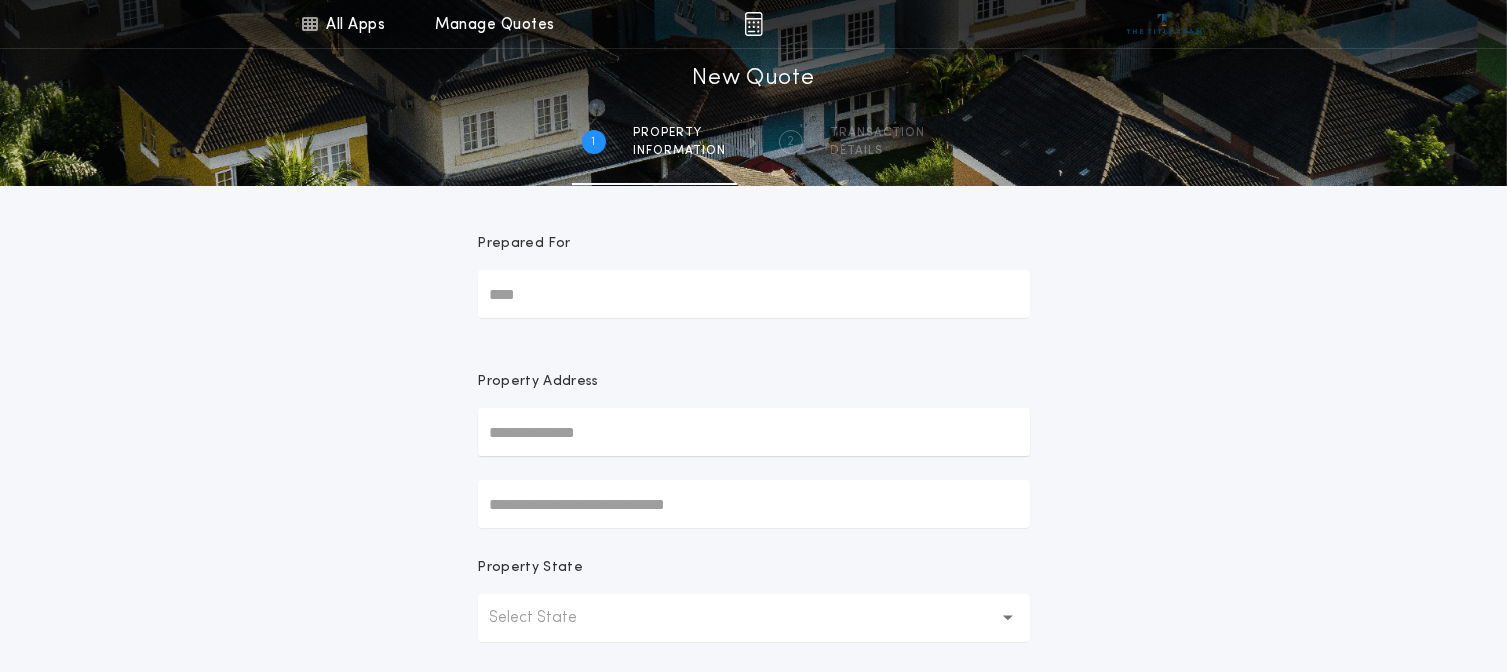 click on "Prepared For" at bounding box center (754, 294) 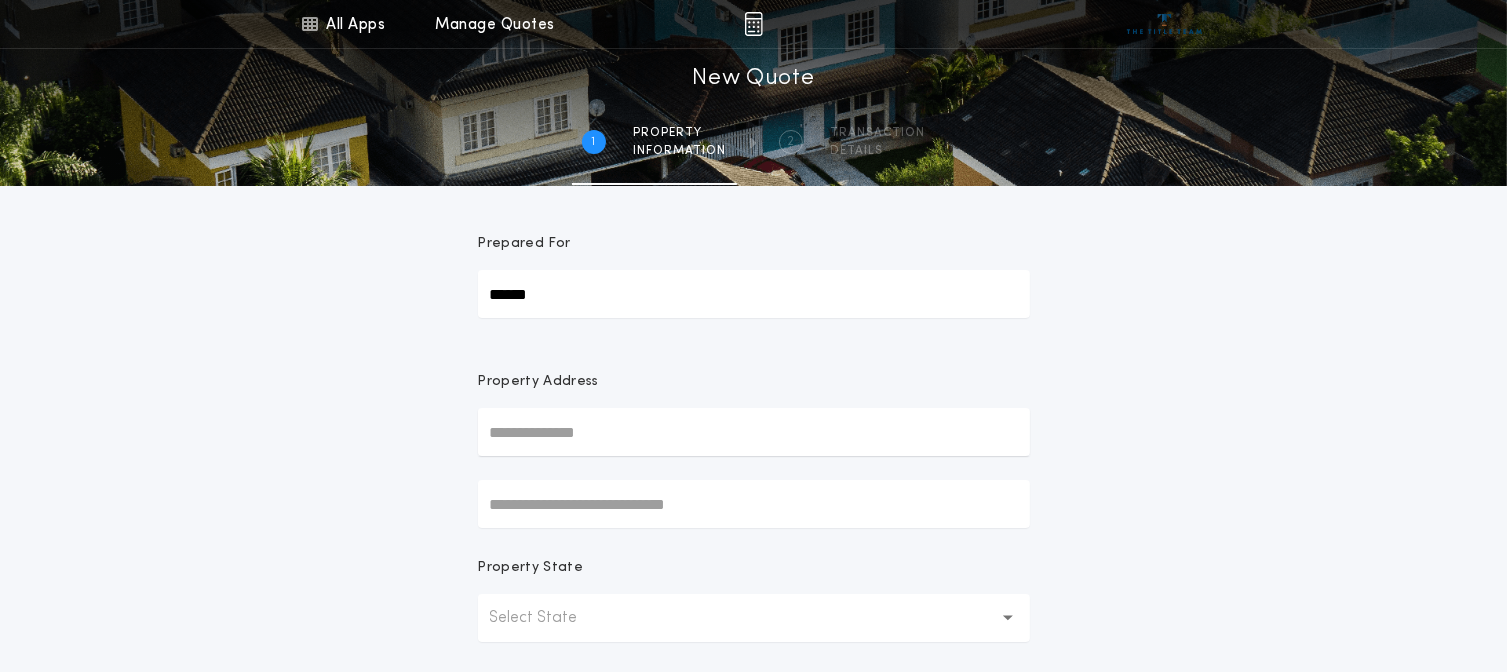 type on "******" 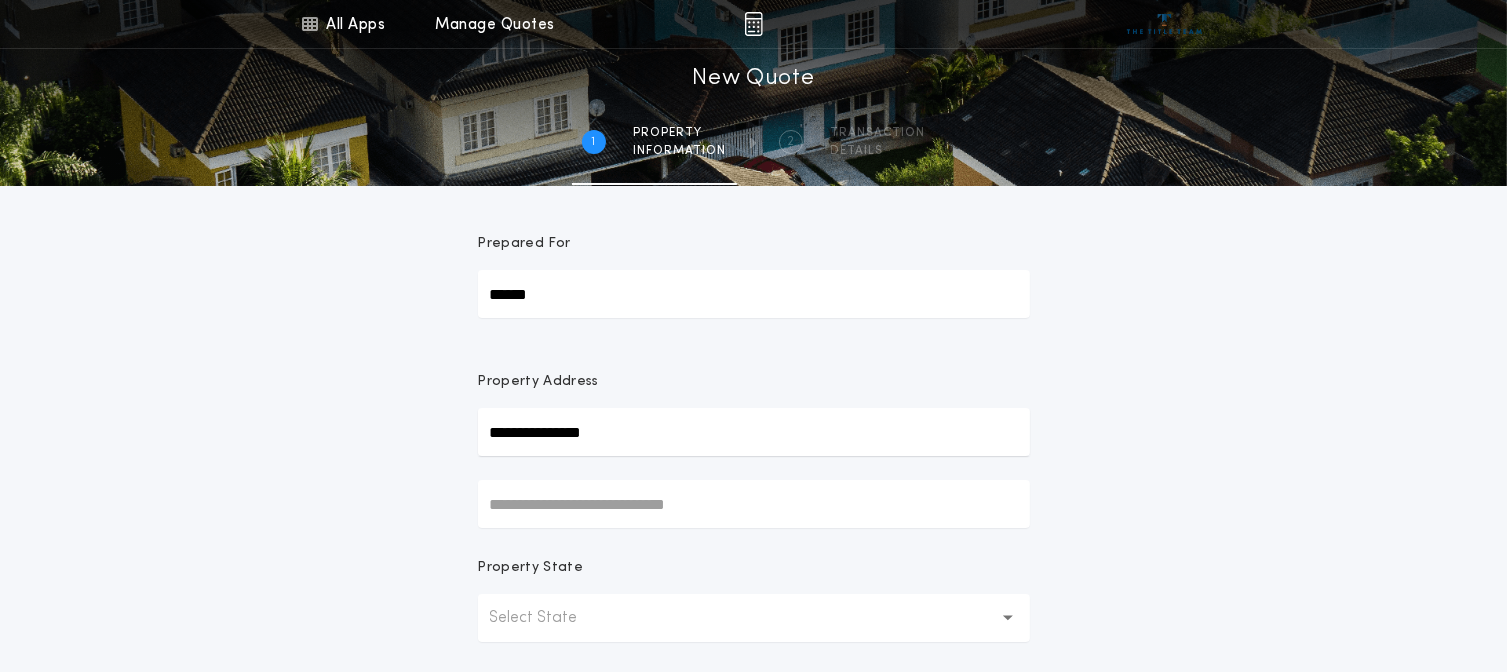 type on "**********" 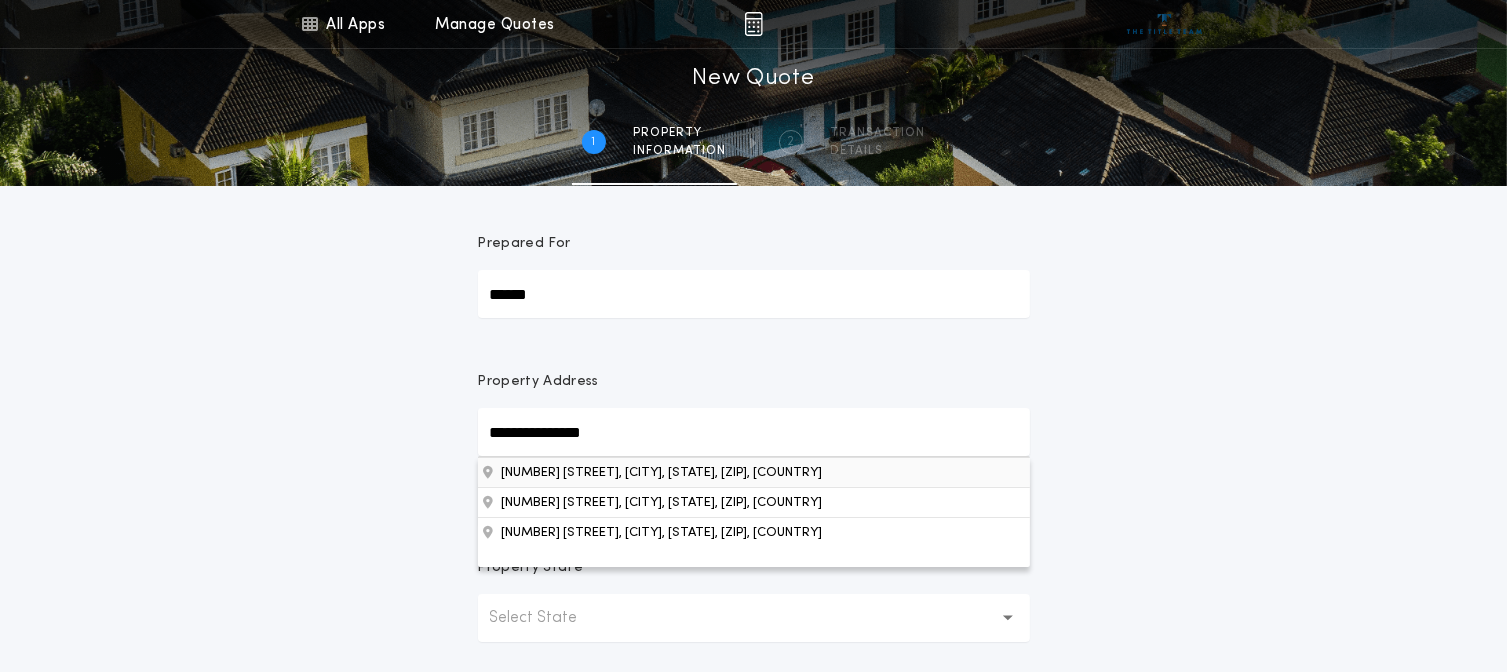 click on "[NUMBER] [STREET], [CITY], [STATE], [ZIP], [COUNTRY]" at bounding box center (754, 472) 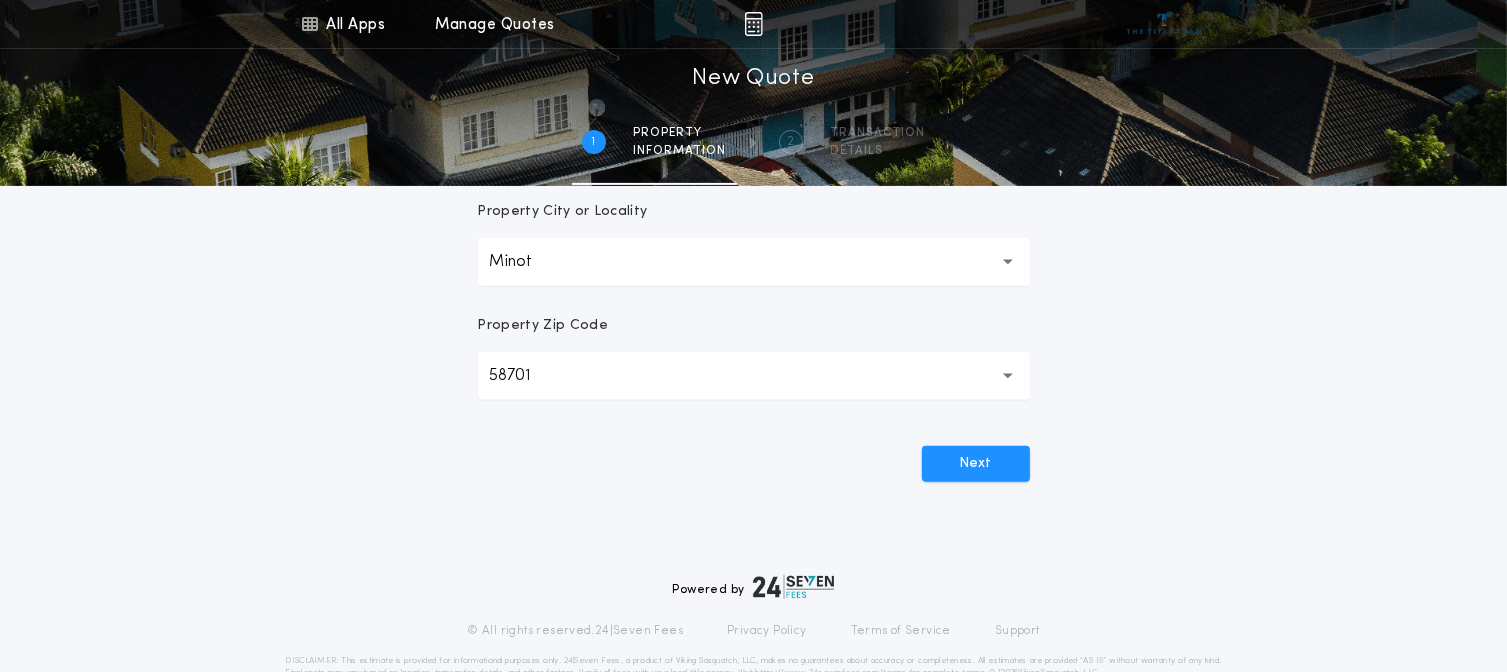 scroll, scrollTop: 608, scrollLeft: 0, axis: vertical 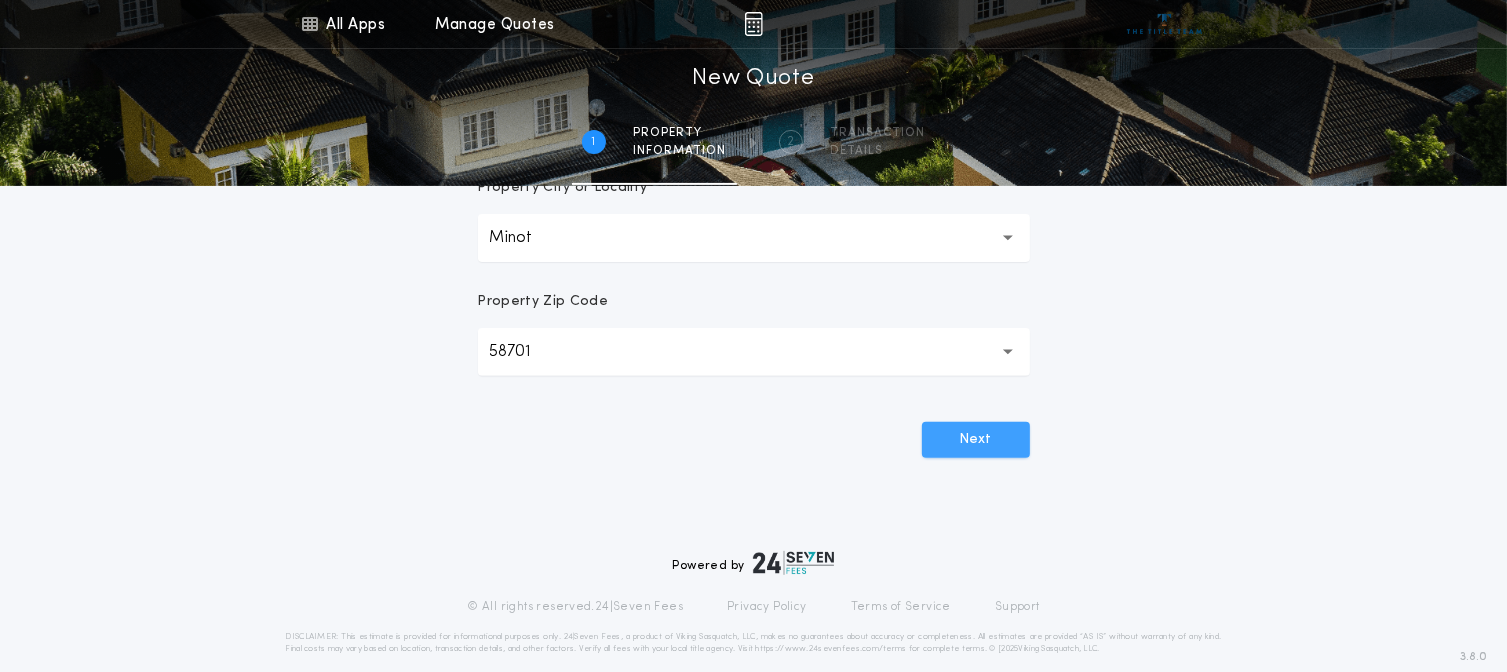 click on "Next" at bounding box center [976, 440] 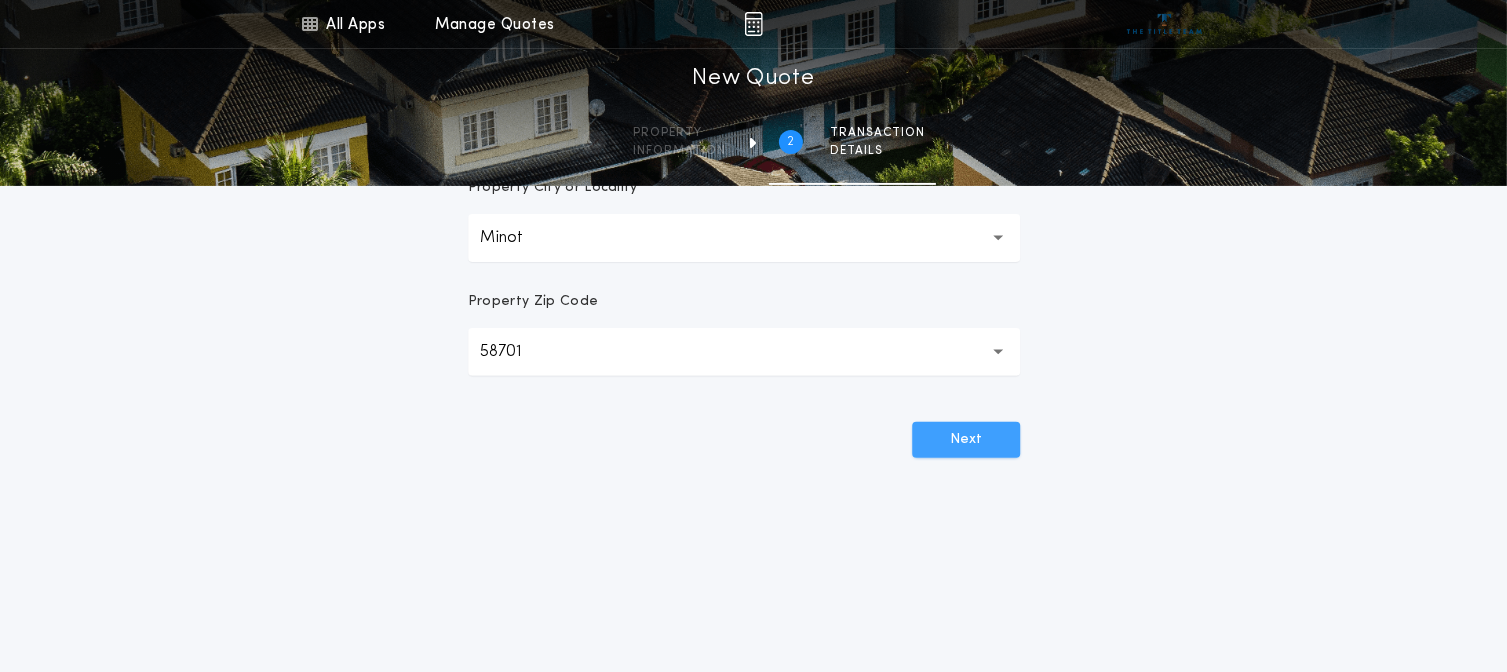 scroll, scrollTop: 0, scrollLeft: 0, axis: both 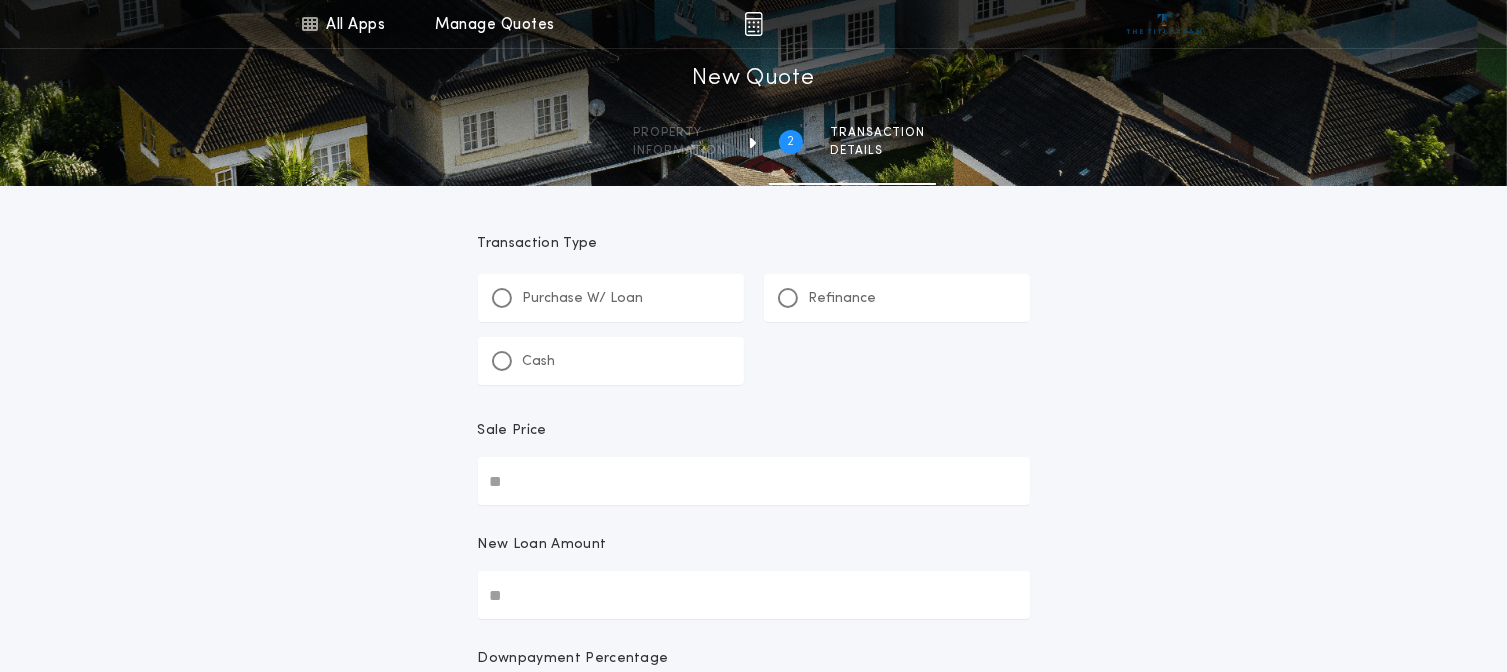 click on "Purchase W/ Loan" at bounding box center (611, 298) 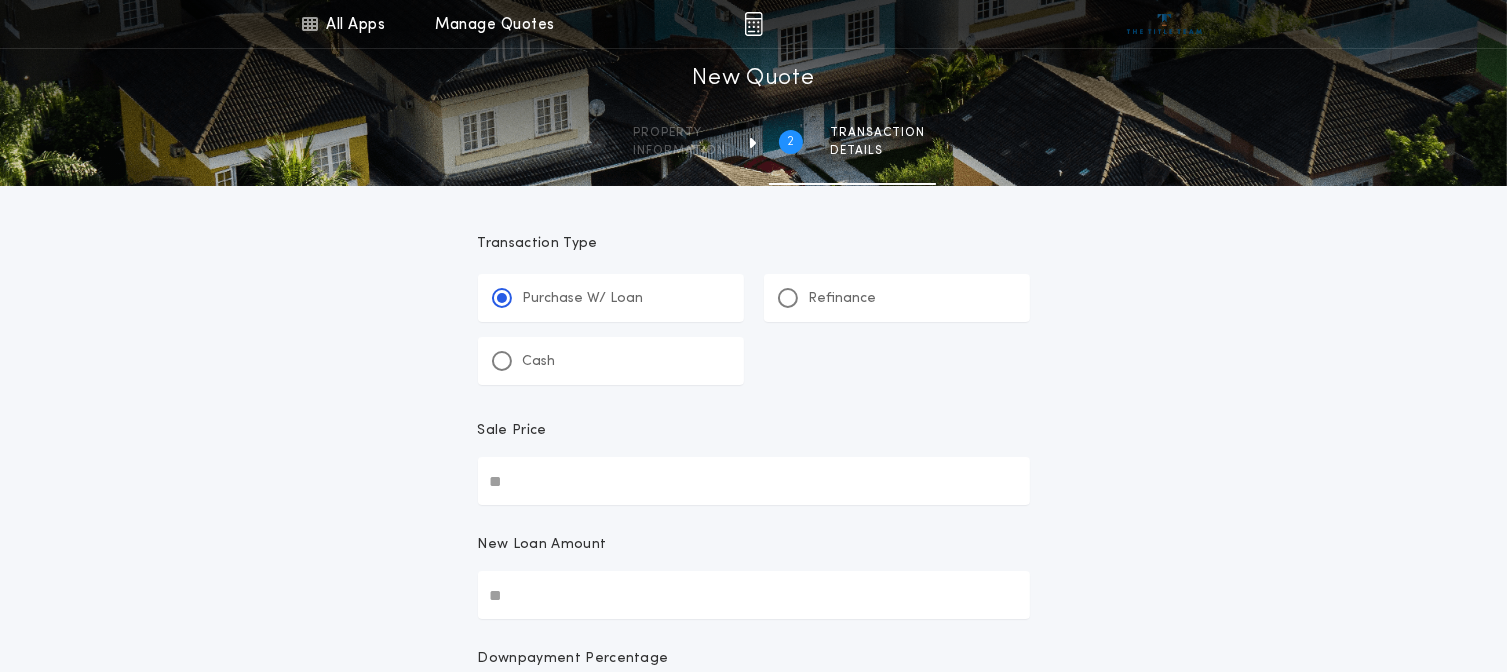 click on "Sale Price" at bounding box center [754, 481] 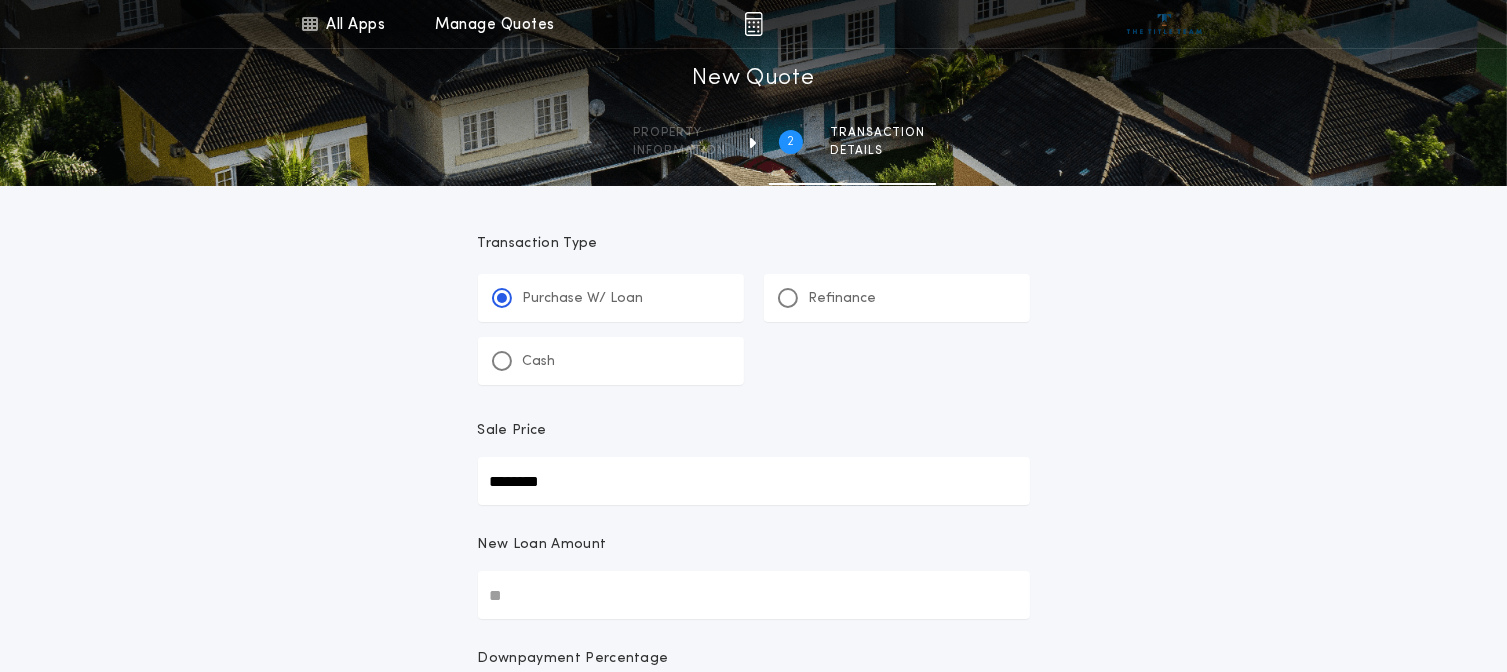 type on "********" 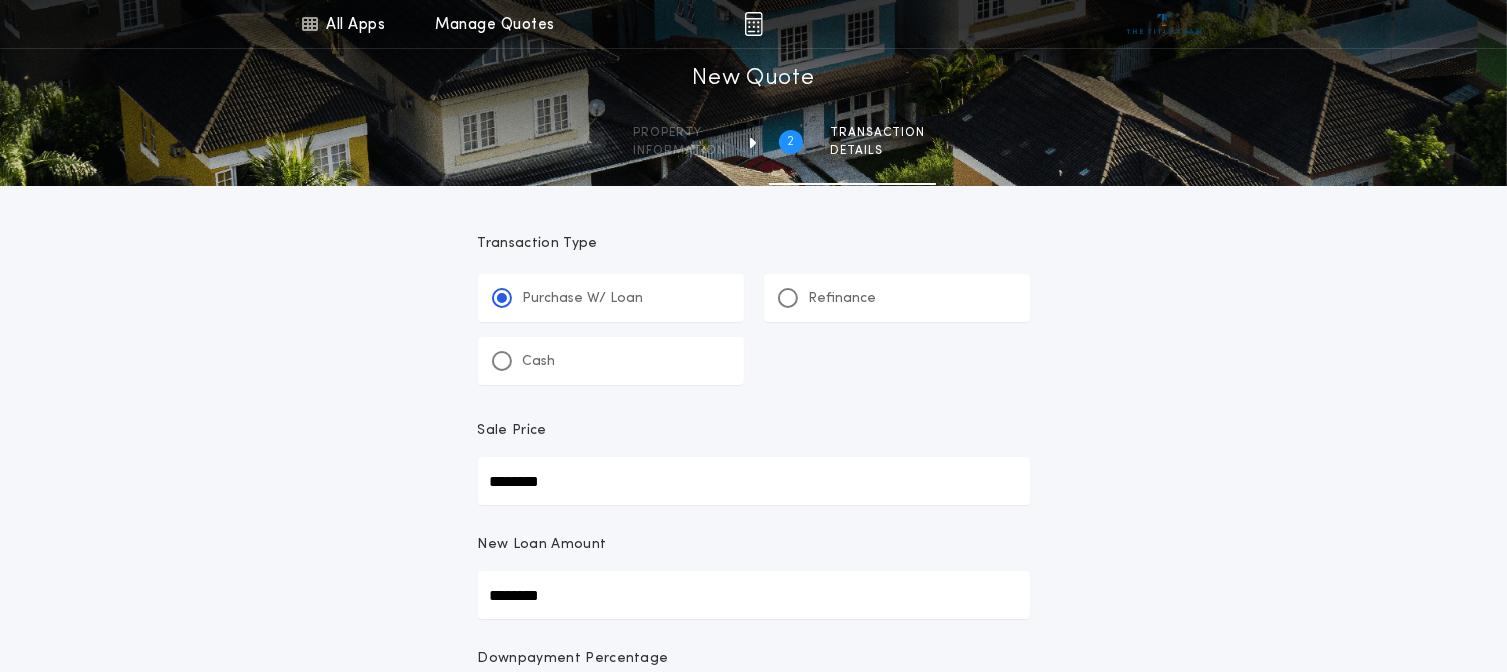 type on "********" 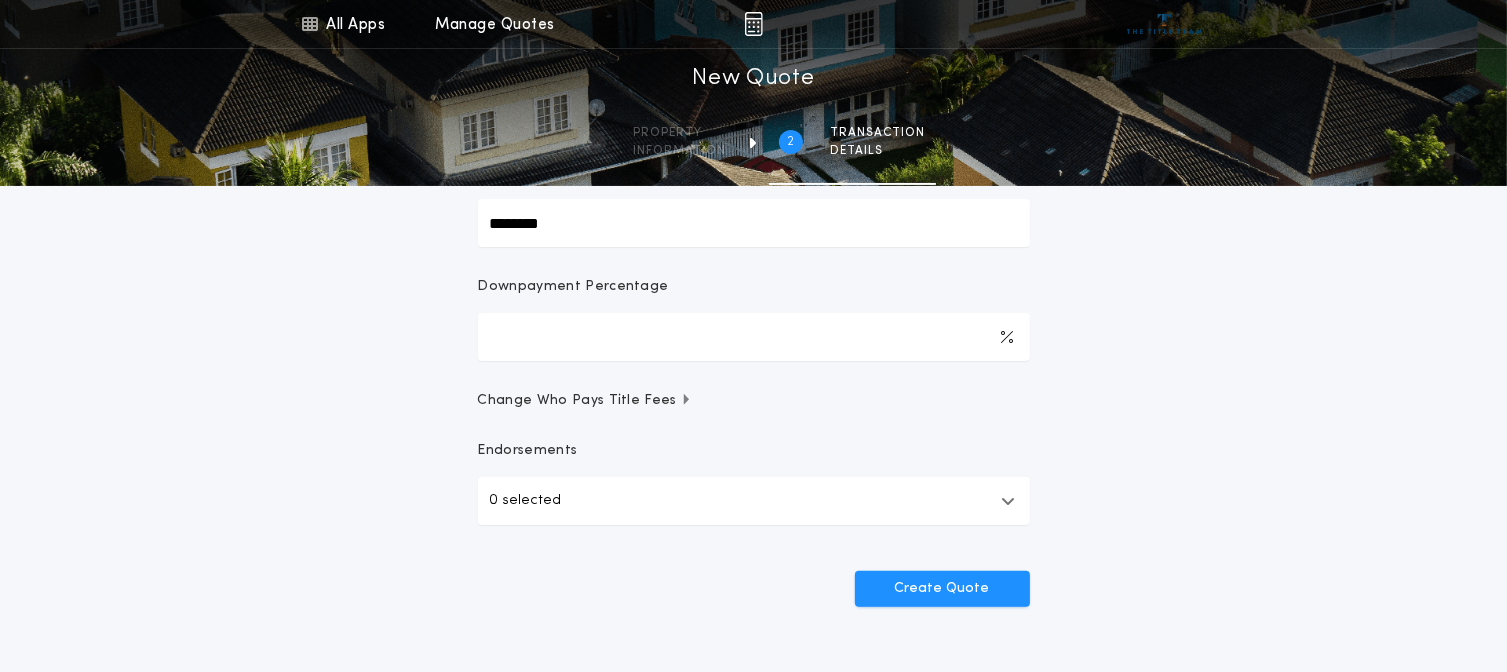 click on "0 selected" at bounding box center [754, 501] 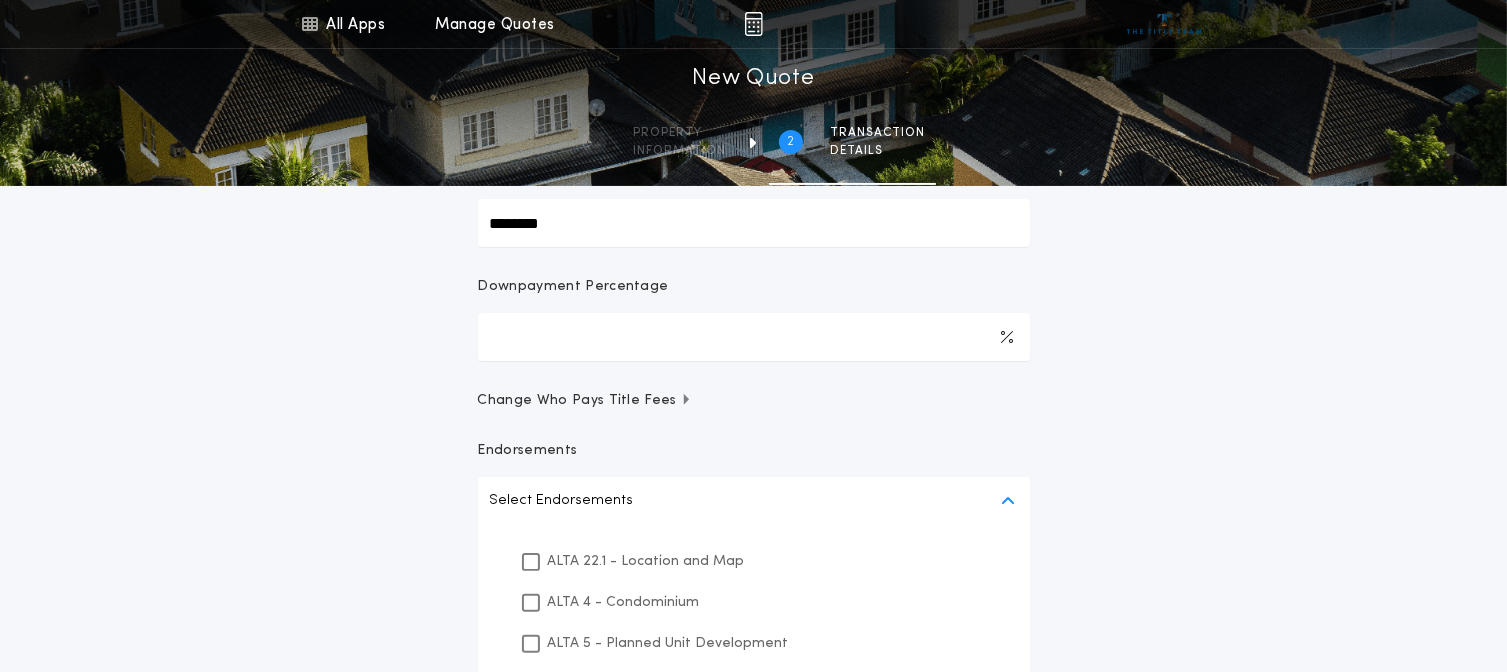 click on "ALTA 22.1 - Location and Map" at bounding box center [646, 561] 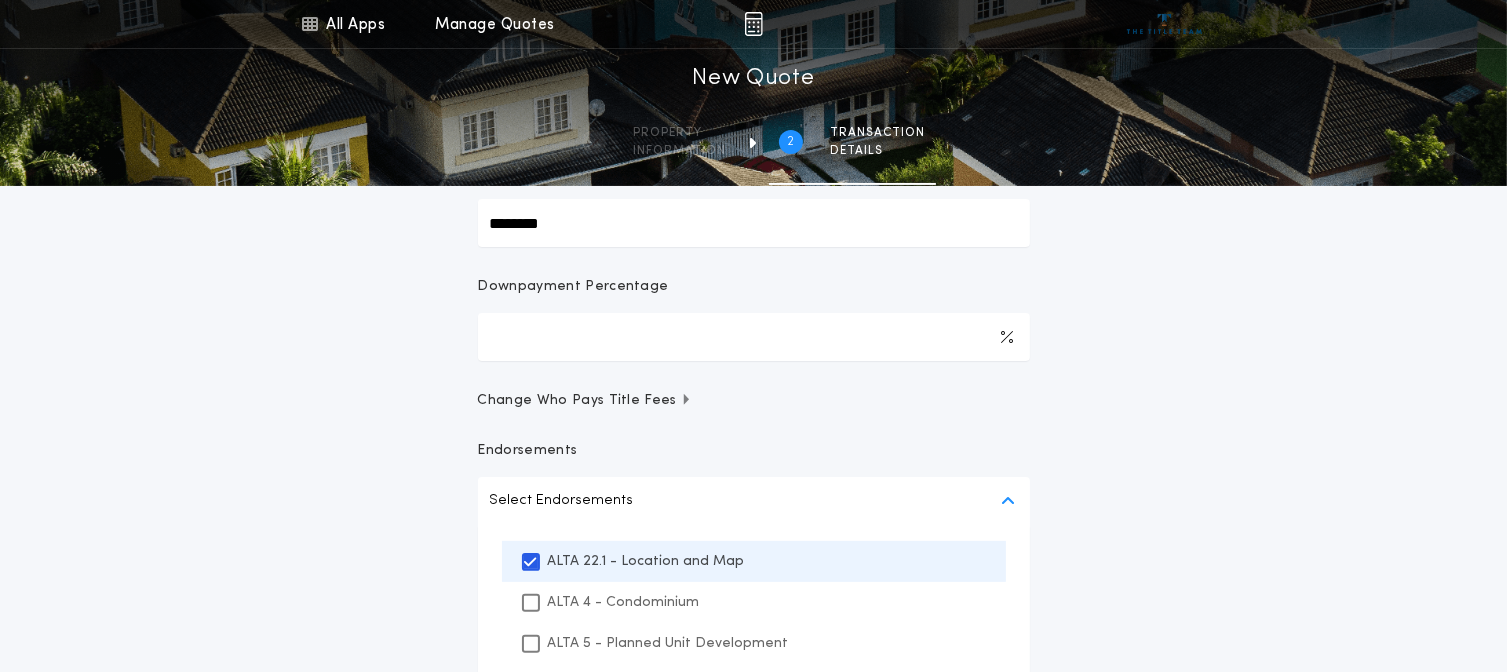 click at bounding box center (1008, 501) 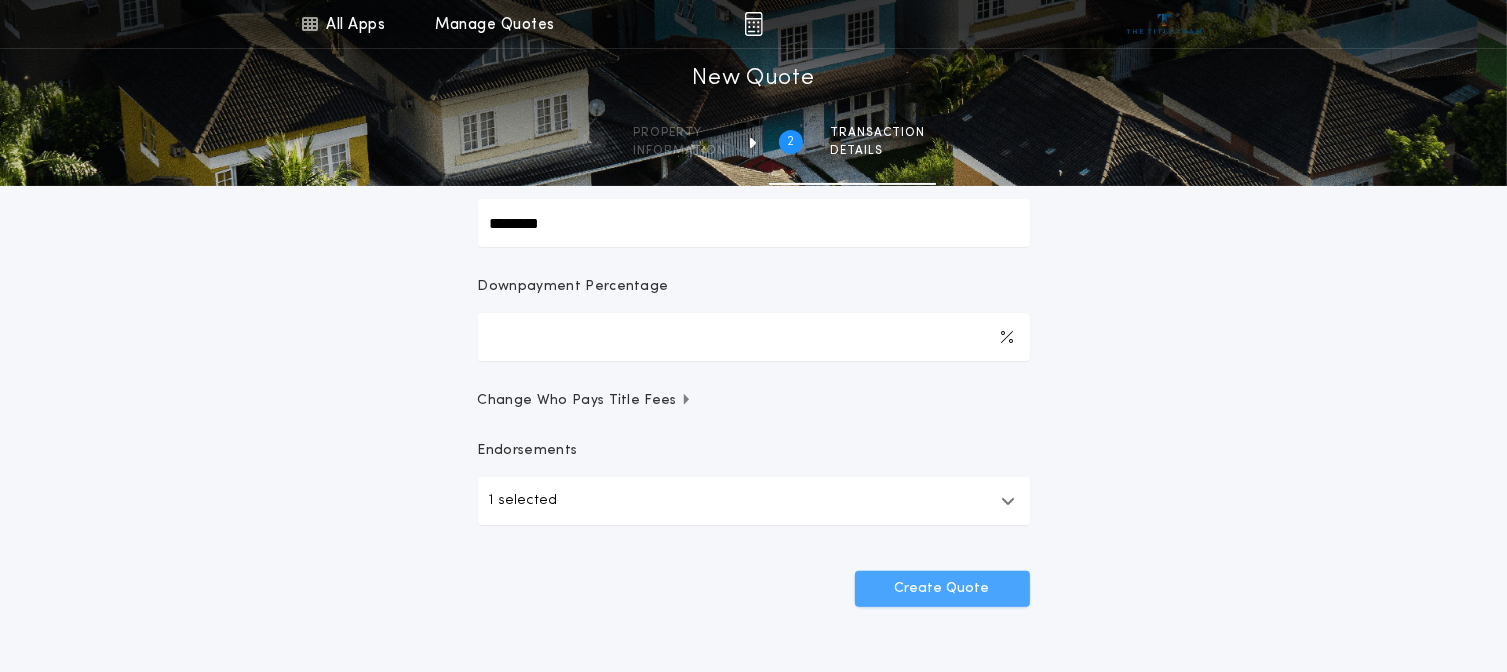 click on "Create Quote" at bounding box center [942, 589] 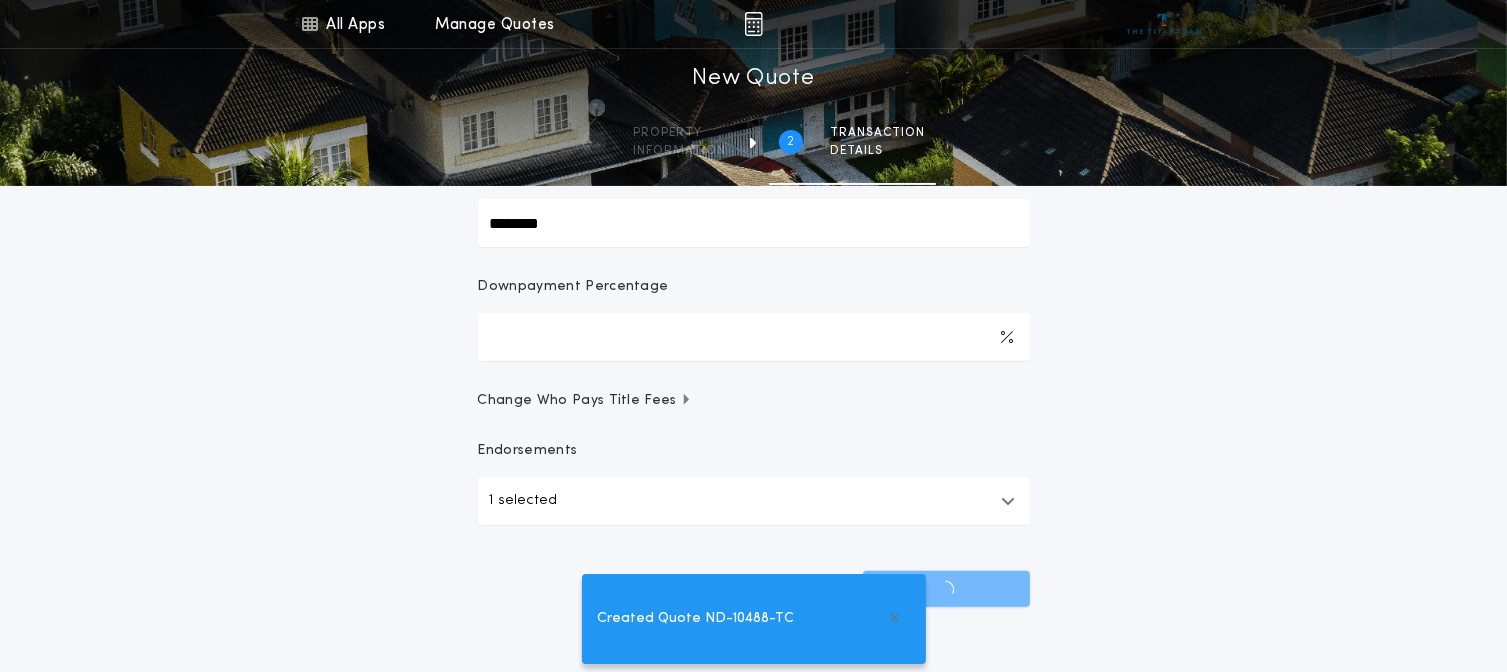 scroll, scrollTop: 0, scrollLeft: 0, axis: both 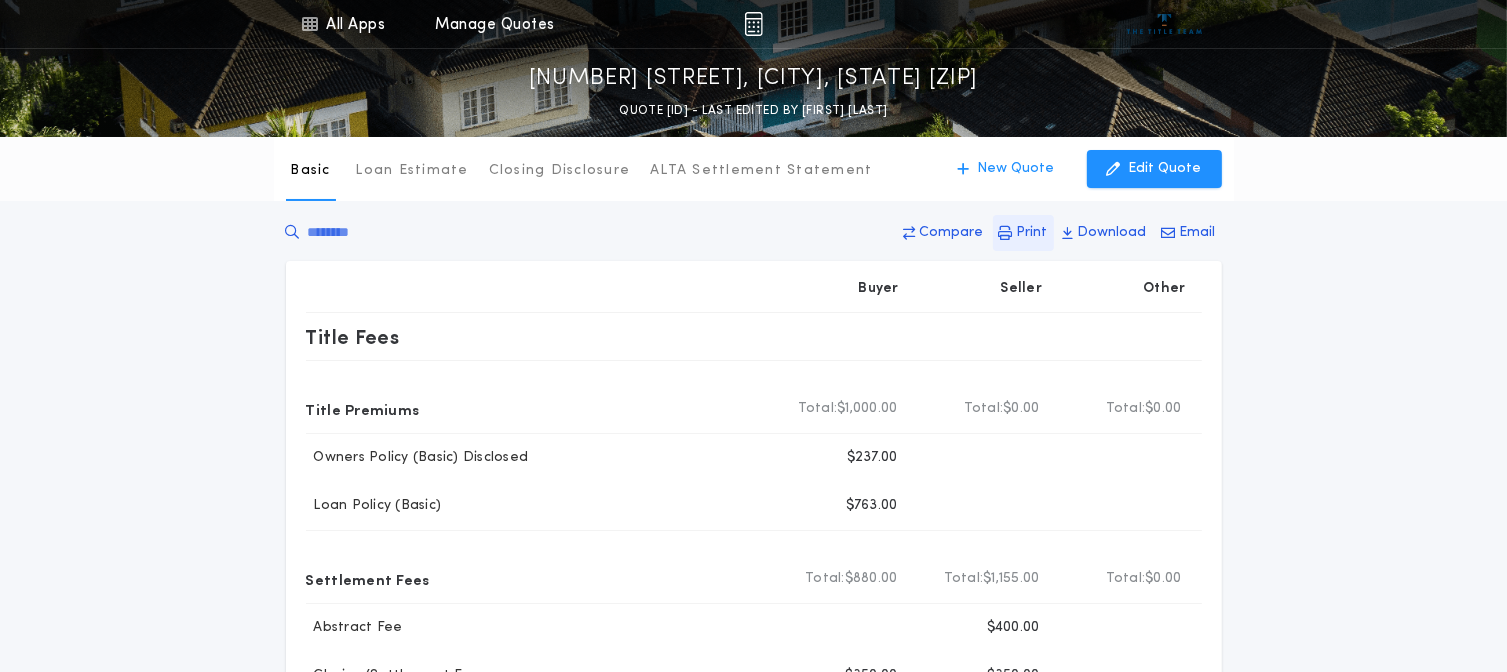 click on "Print" at bounding box center [952, 233] 